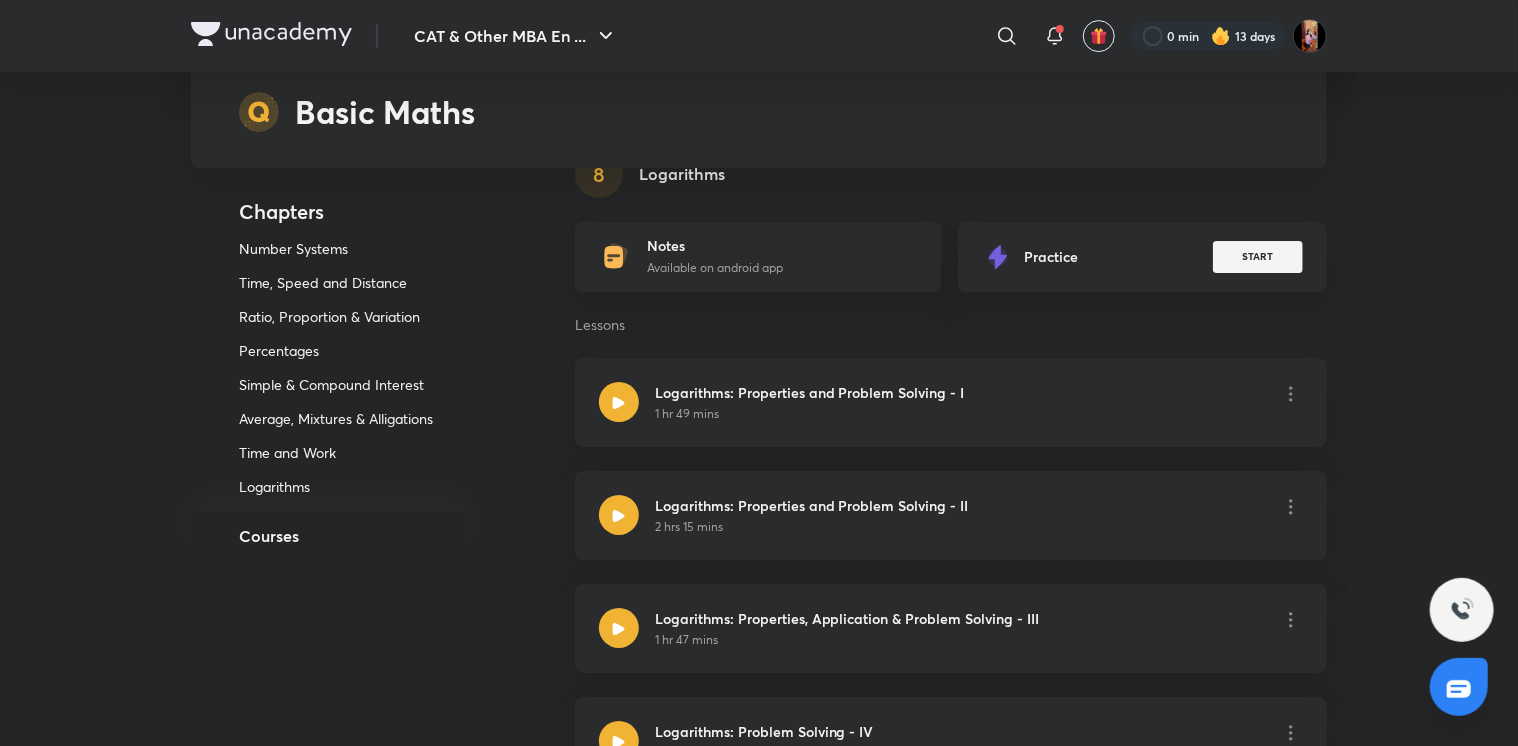 scroll, scrollTop: 0, scrollLeft: 0, axis: both 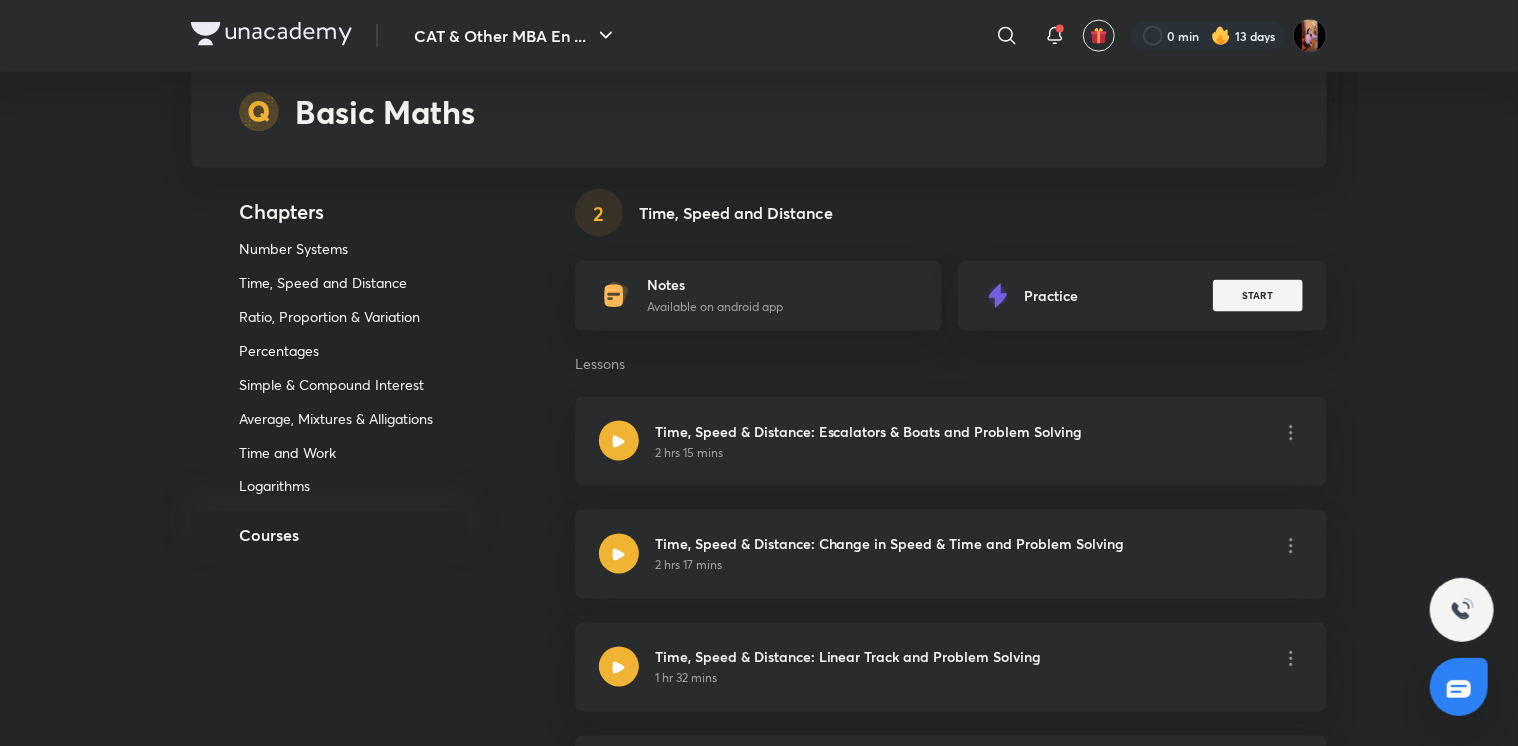 click on "Notes Available on android app" at bounding box center (715, 296) 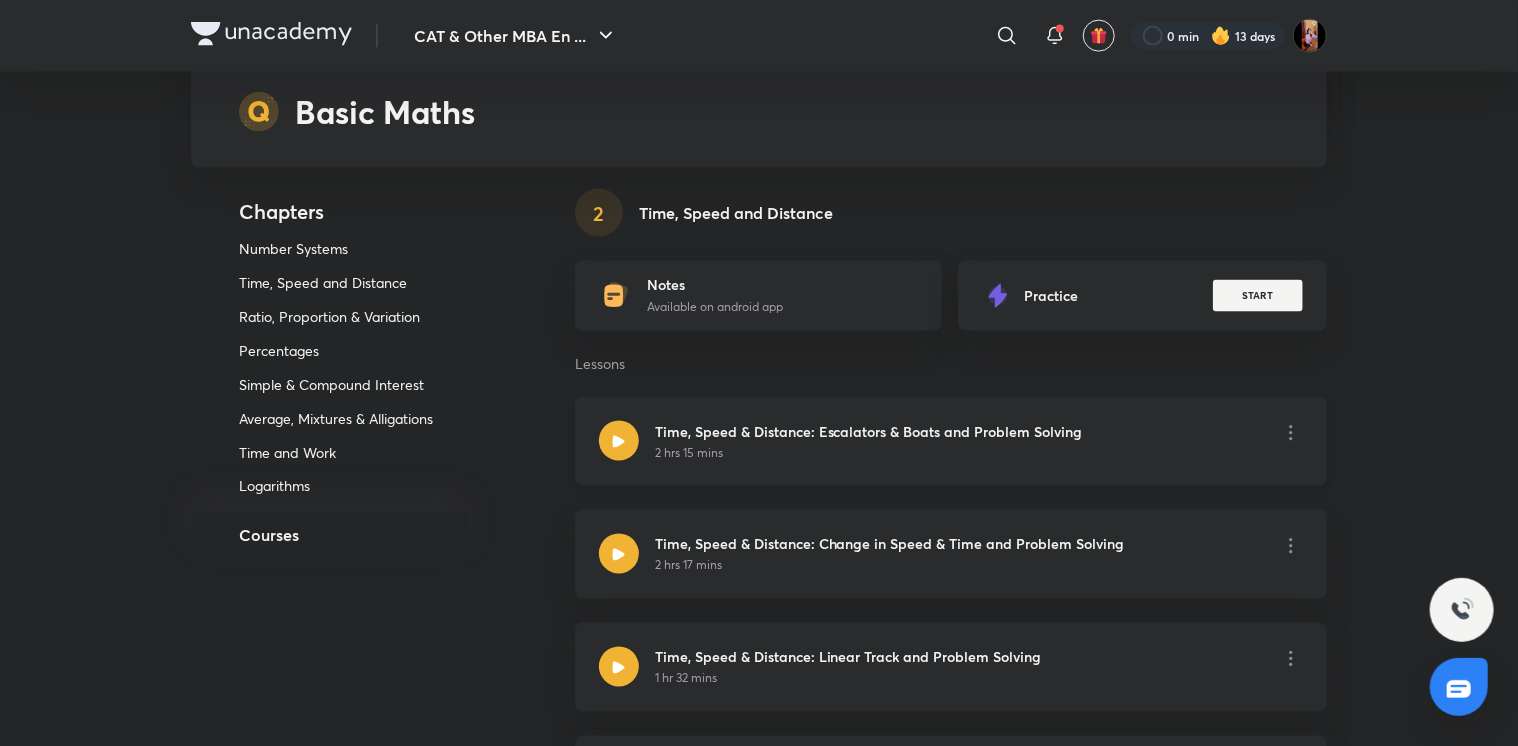 click on "Time, Speed & Distance: Escalators & Boats and Problem Solving" at bounding box center (869, 431) 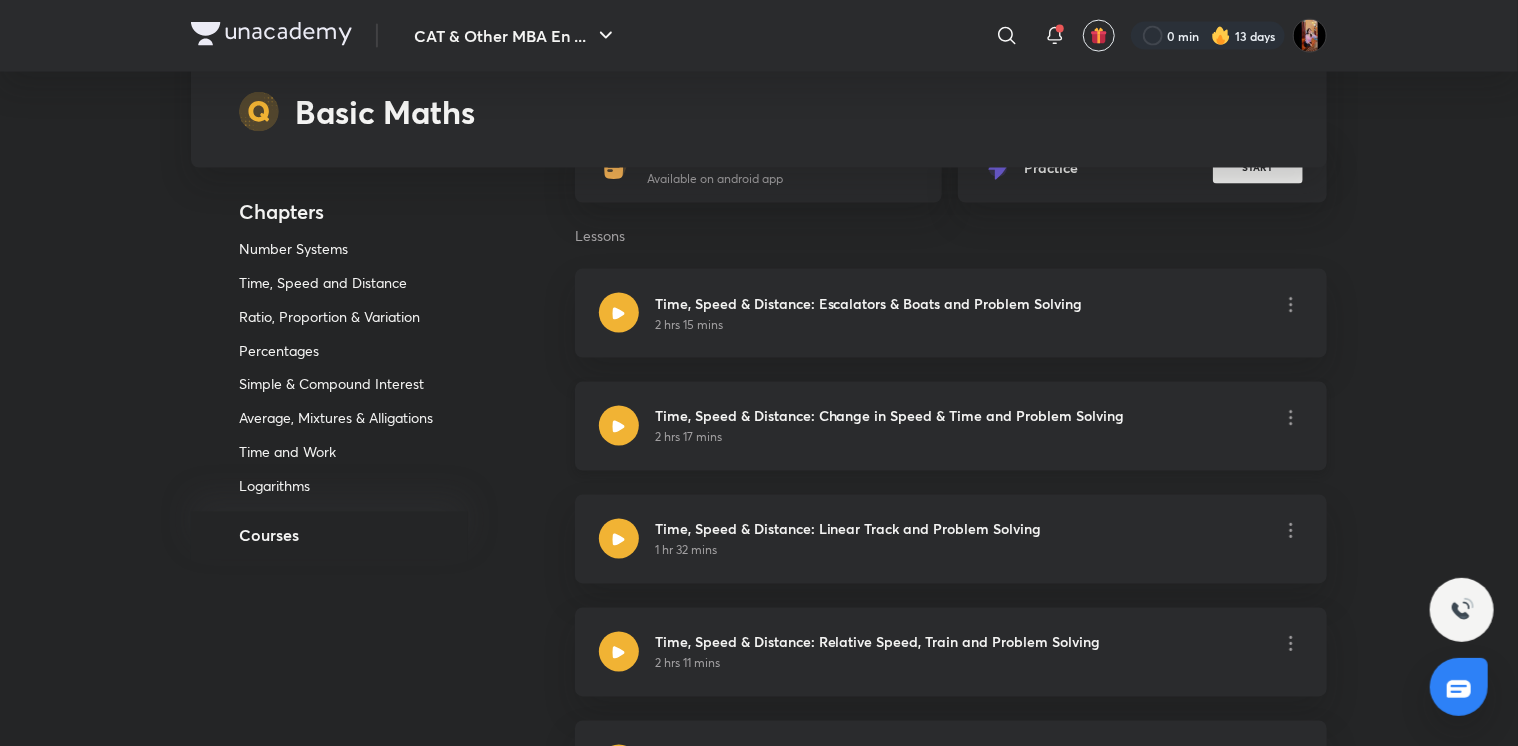 scroll, scrollTop: 1565, scrollLeft: 0, axis: vertical 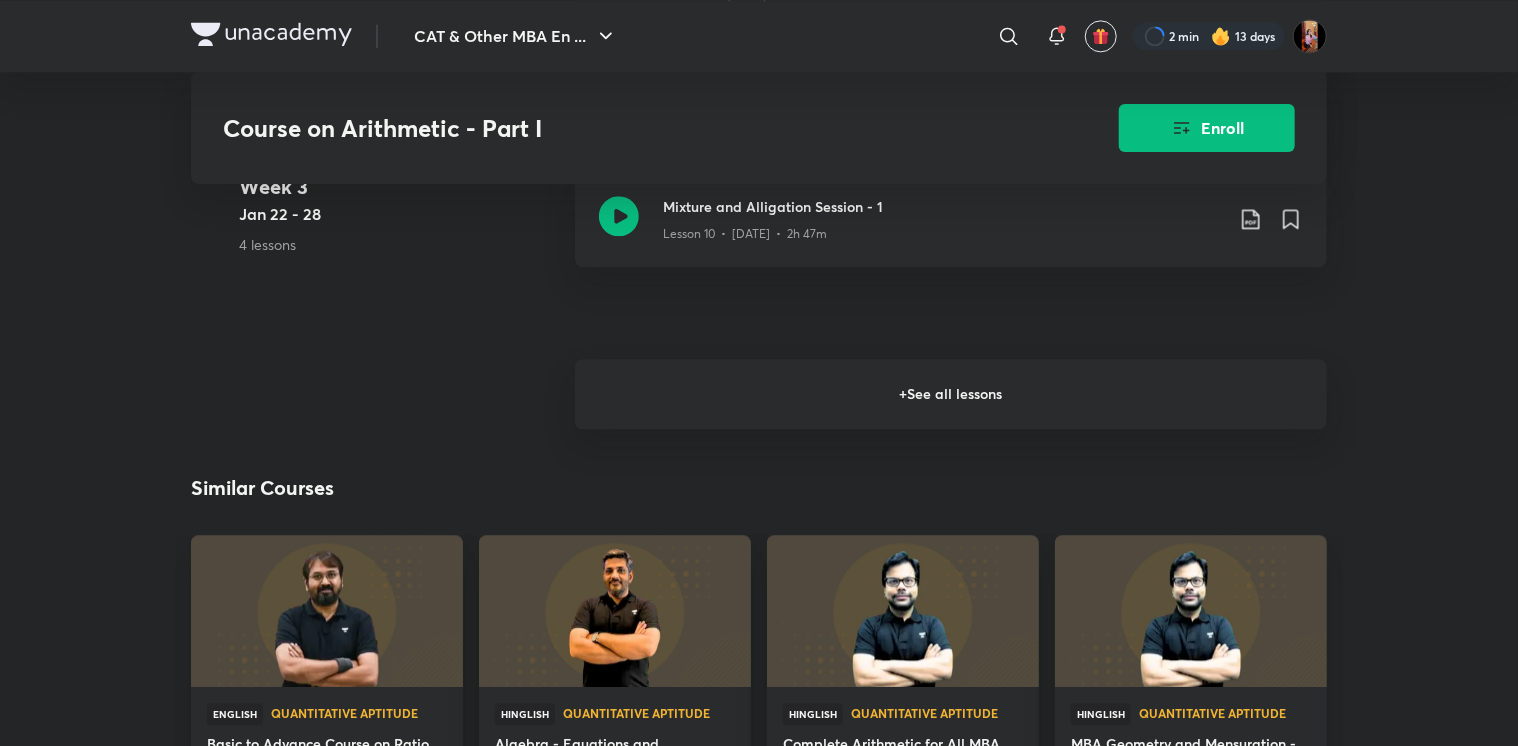 click on "+  See all lessons" at bounding box center (951, 394) 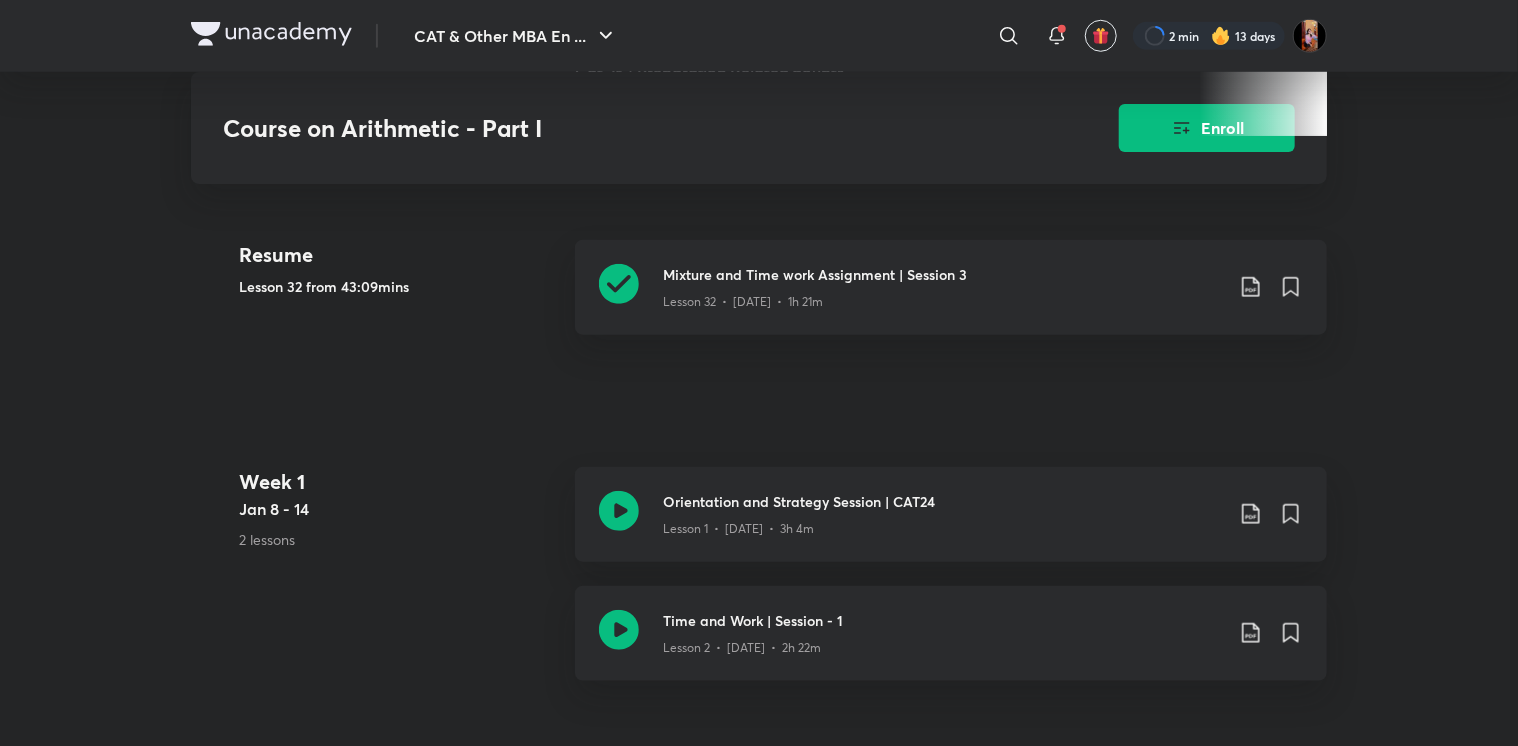 scroll, scrollTop: 803, scrollLeft: 0, axis: vertical 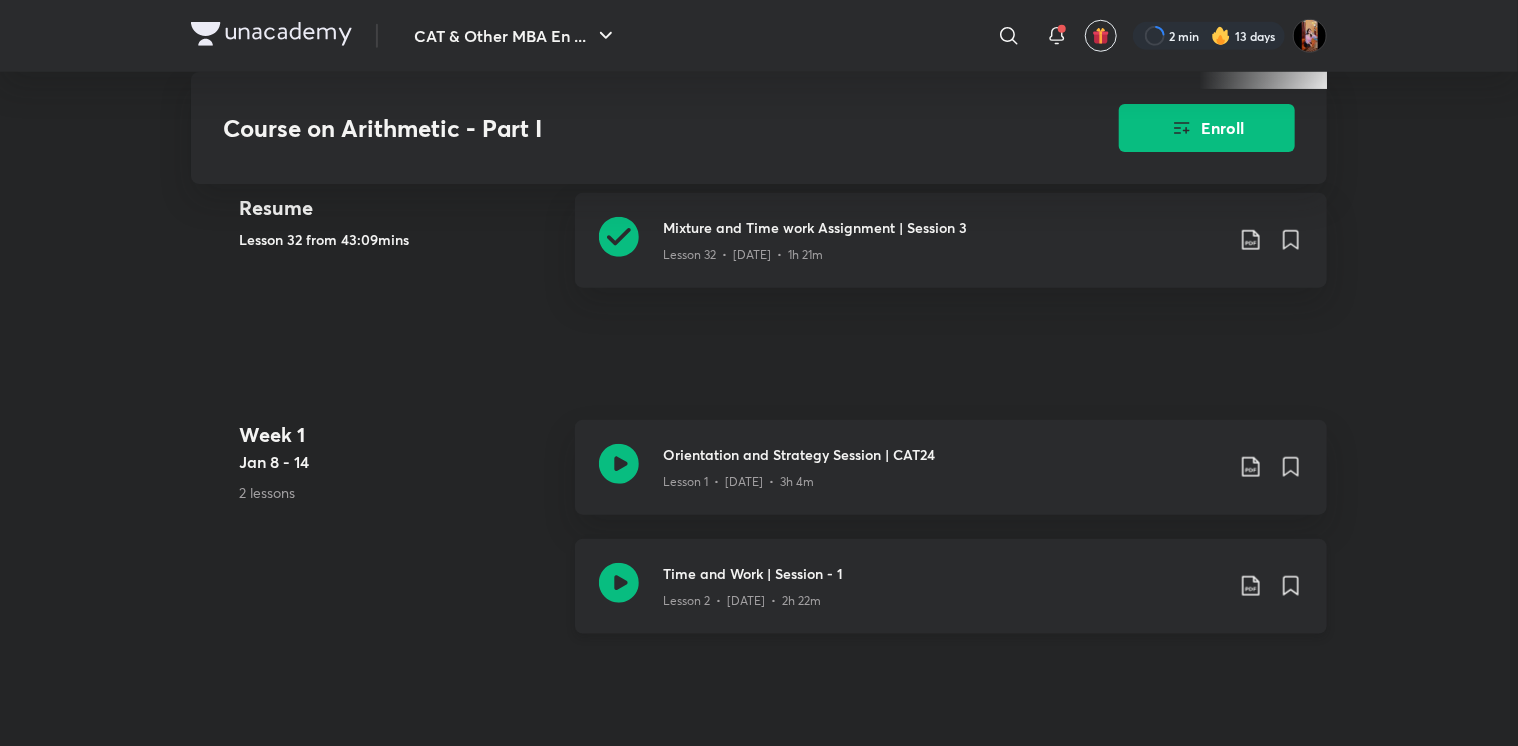 click 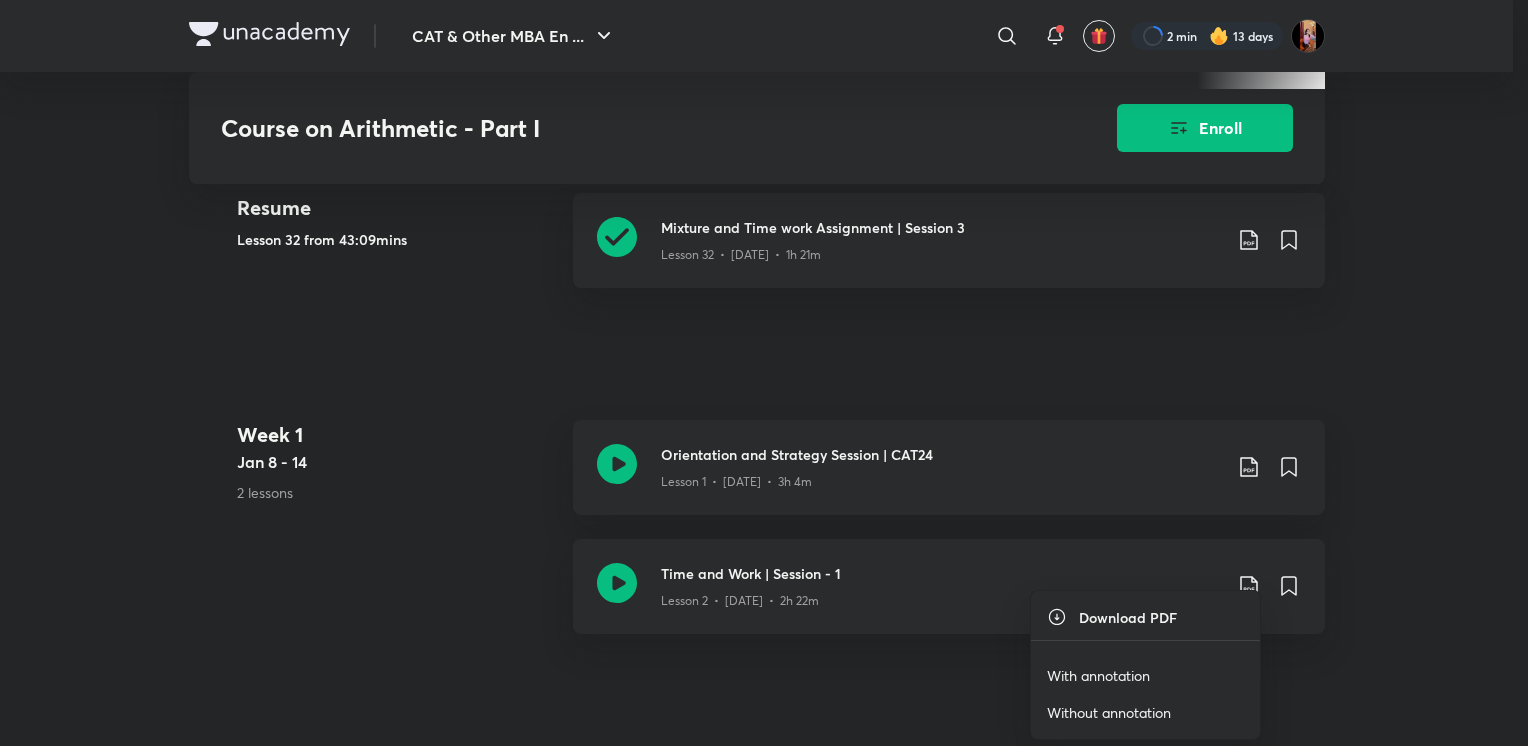 click on "With annotation" at bounding box center [1098, 675] 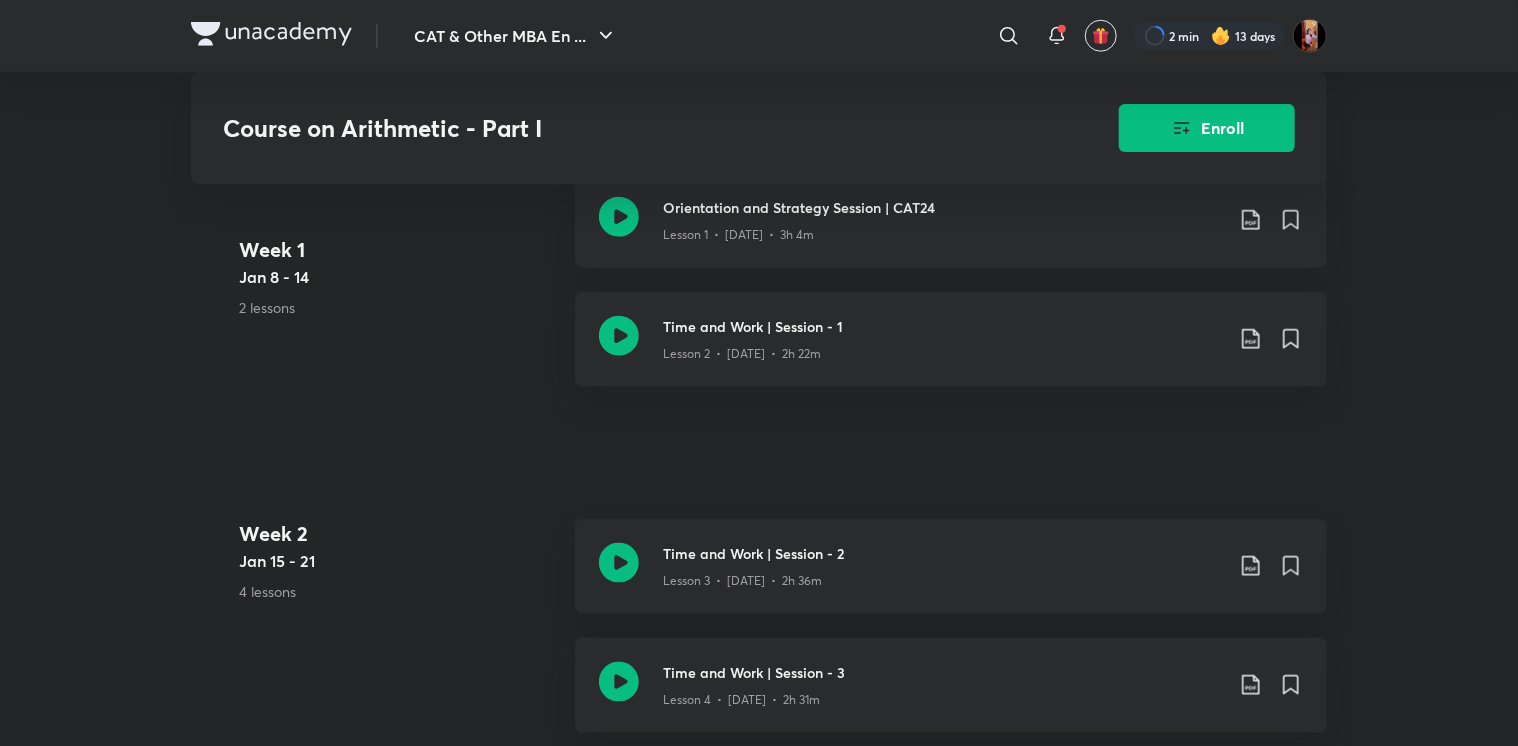 scroll, scrollTop: 1195, scrollLeft: 0, axis: vertical 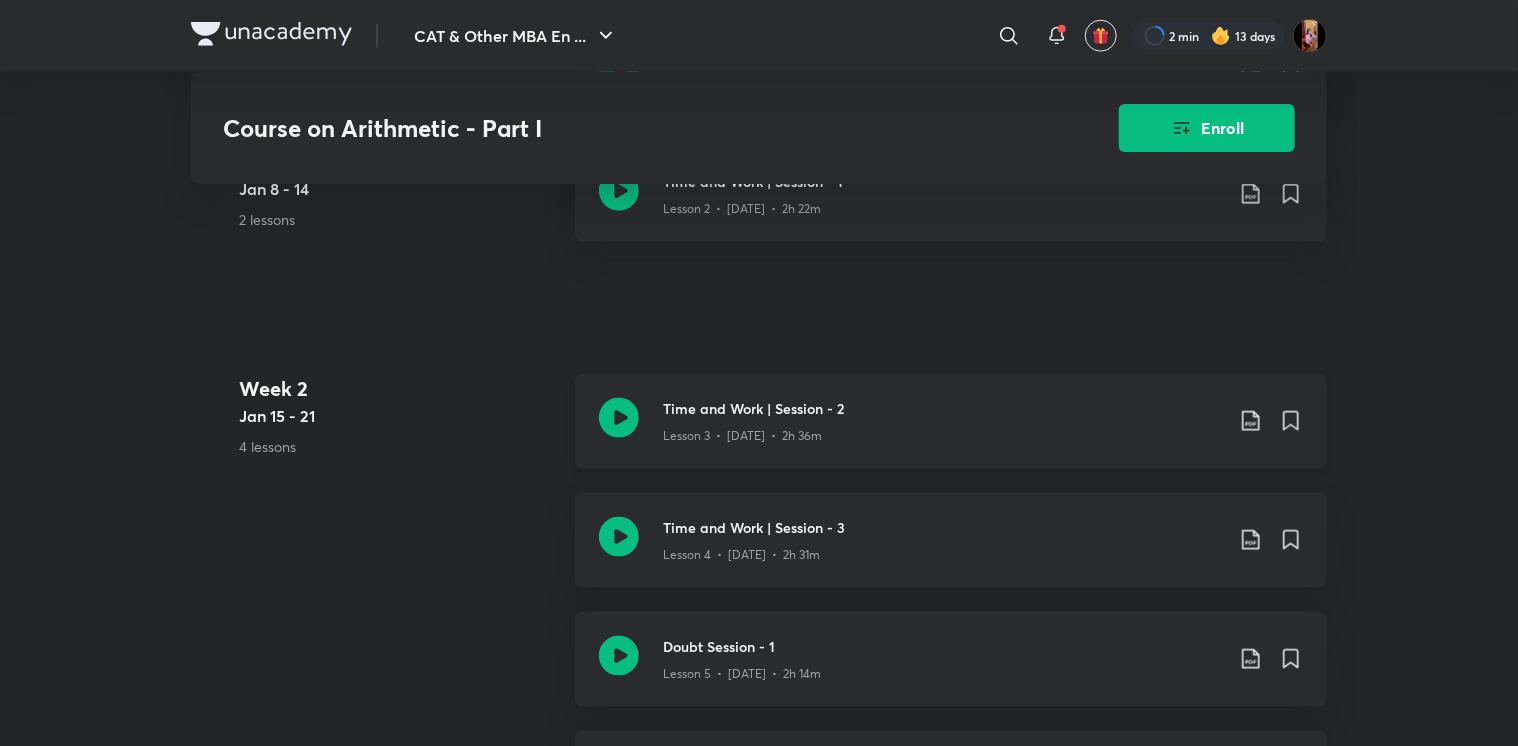 click 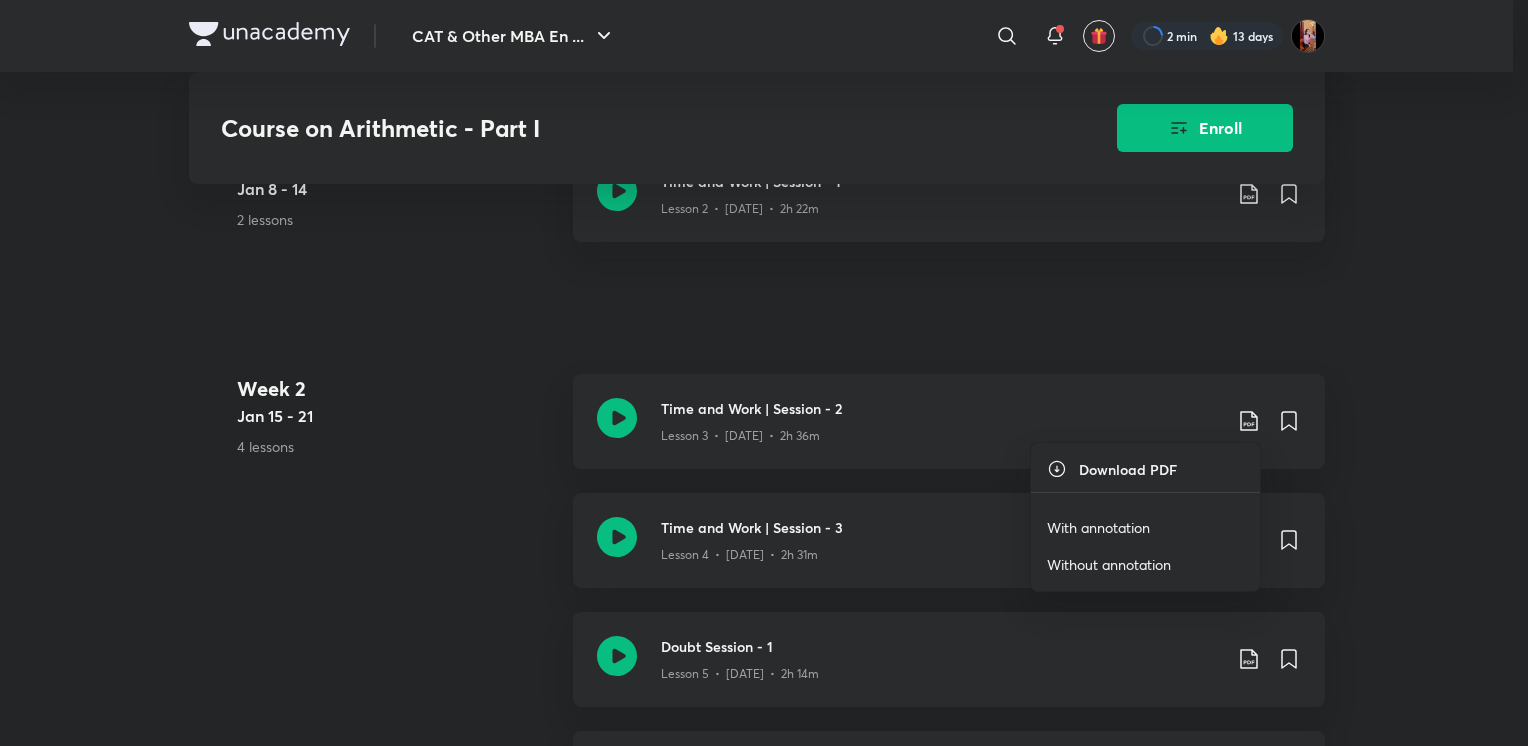 click on "With annotation" at bounding box center [1098, 527] 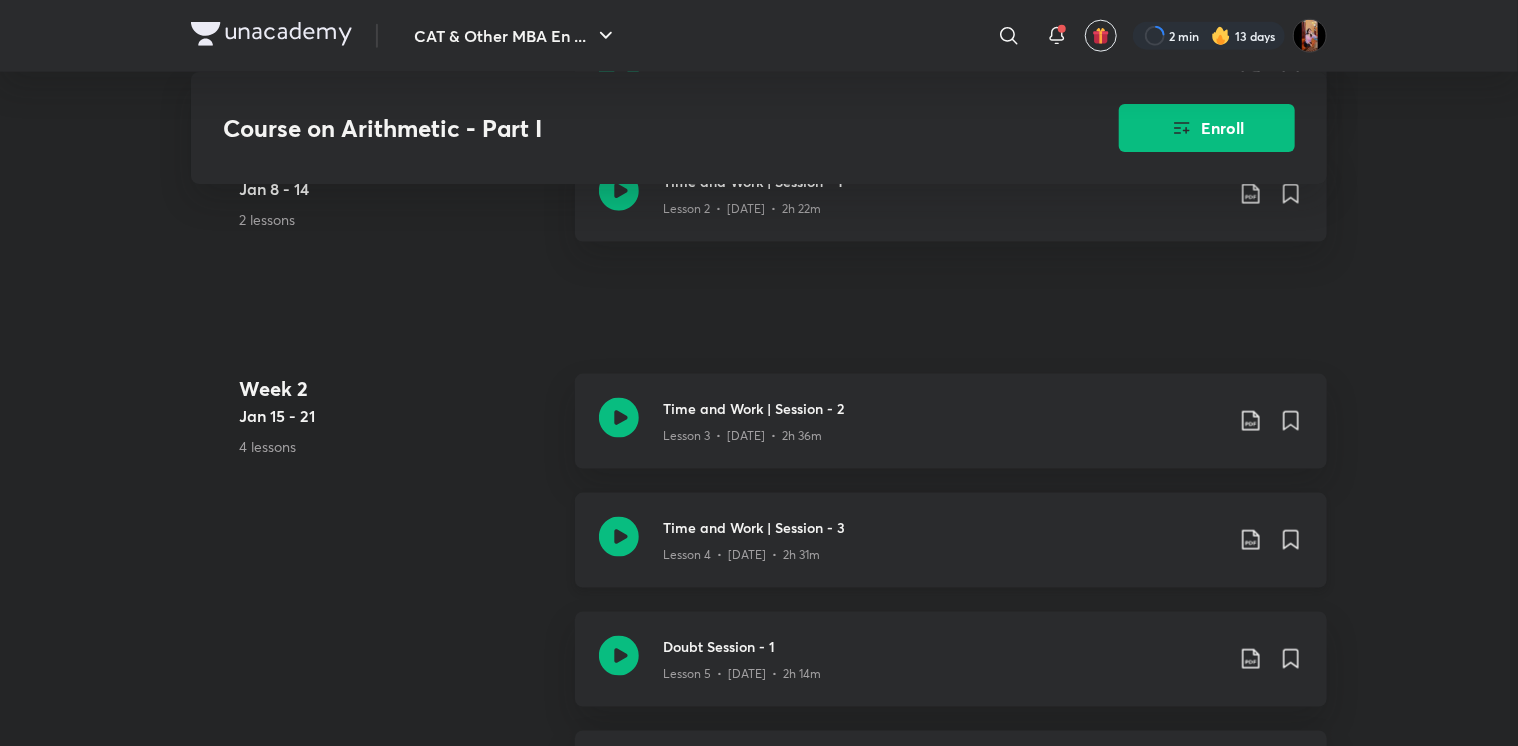 click 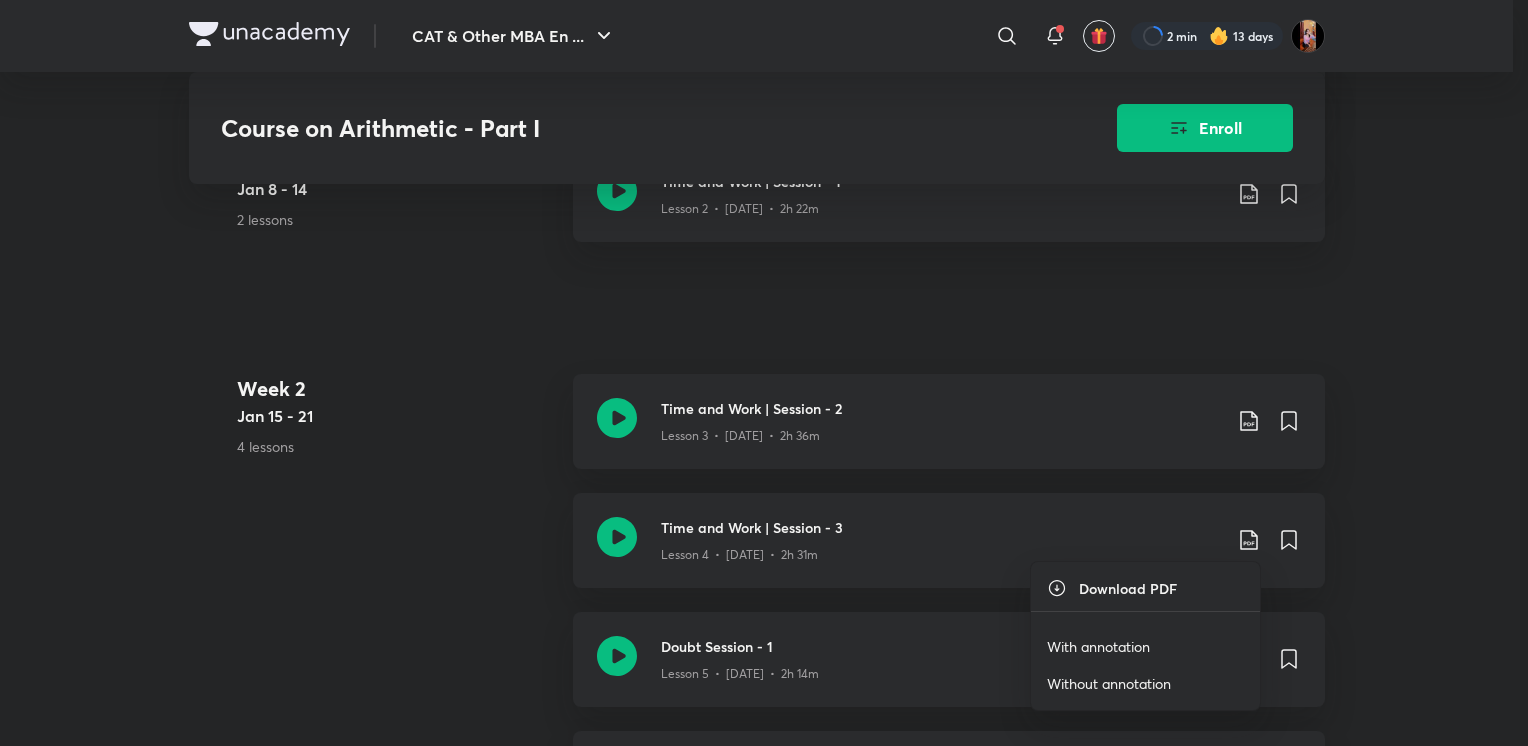 click on "With annotation" at bounding box center [1098, 646] 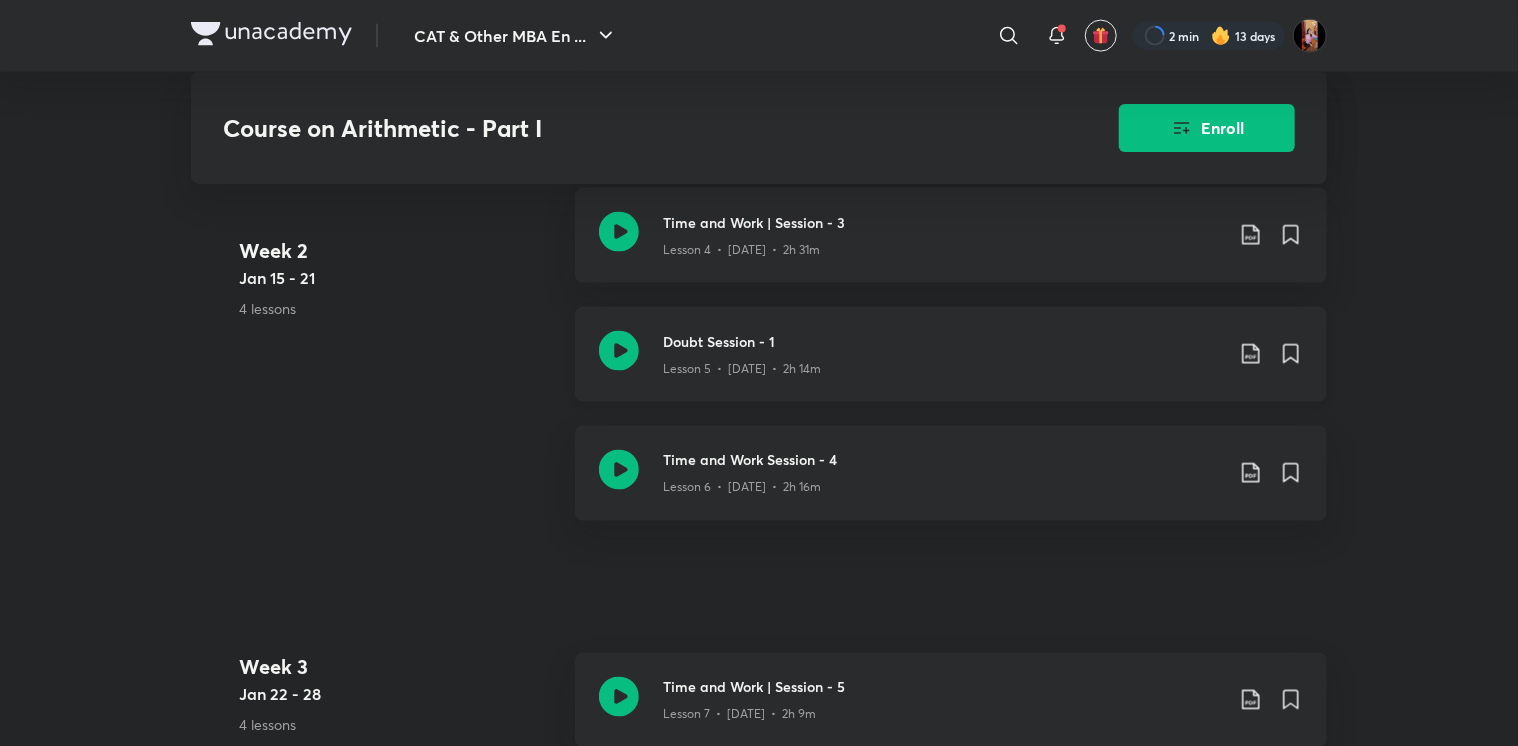 scroll, scrollTop: 1524, scrollLeft: 0, axis: vertical 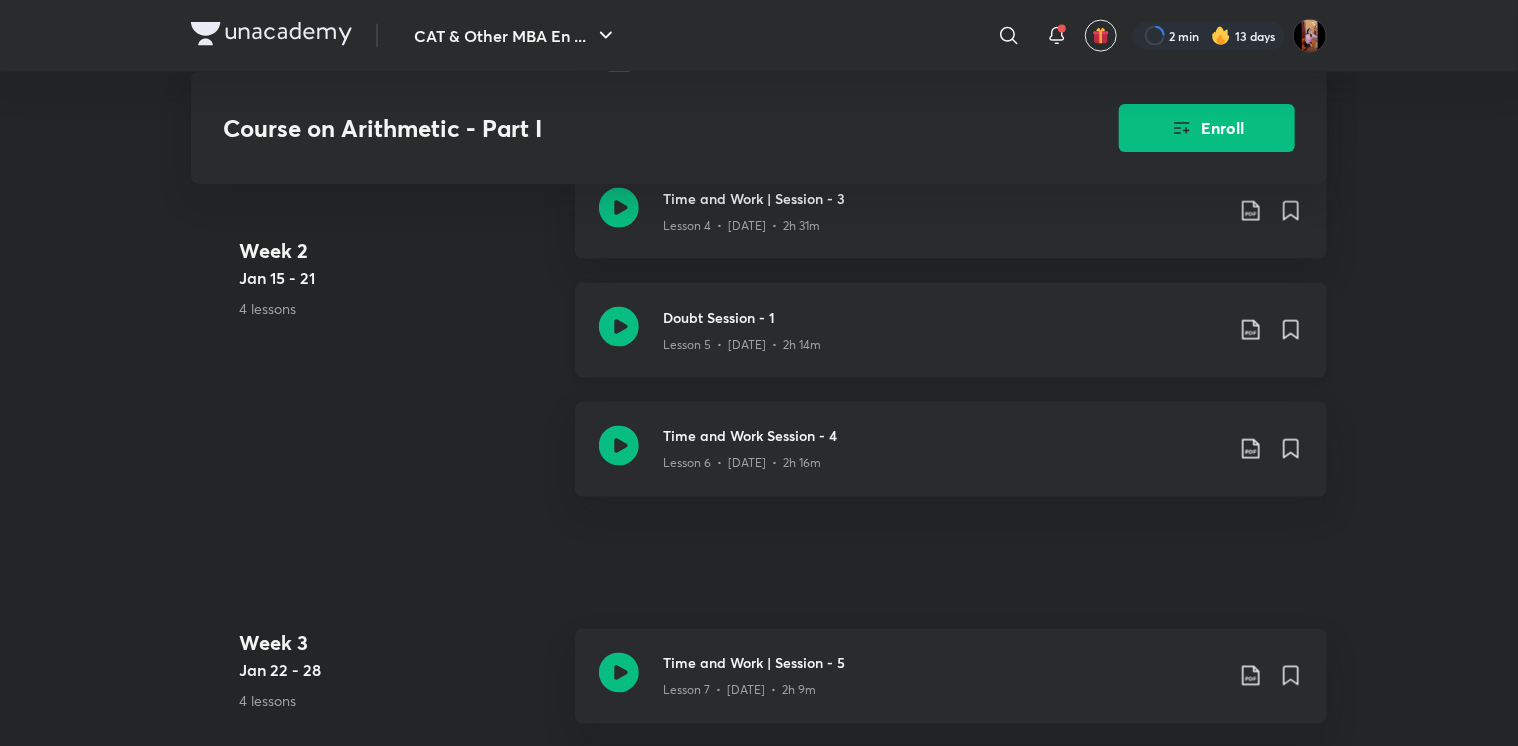 click 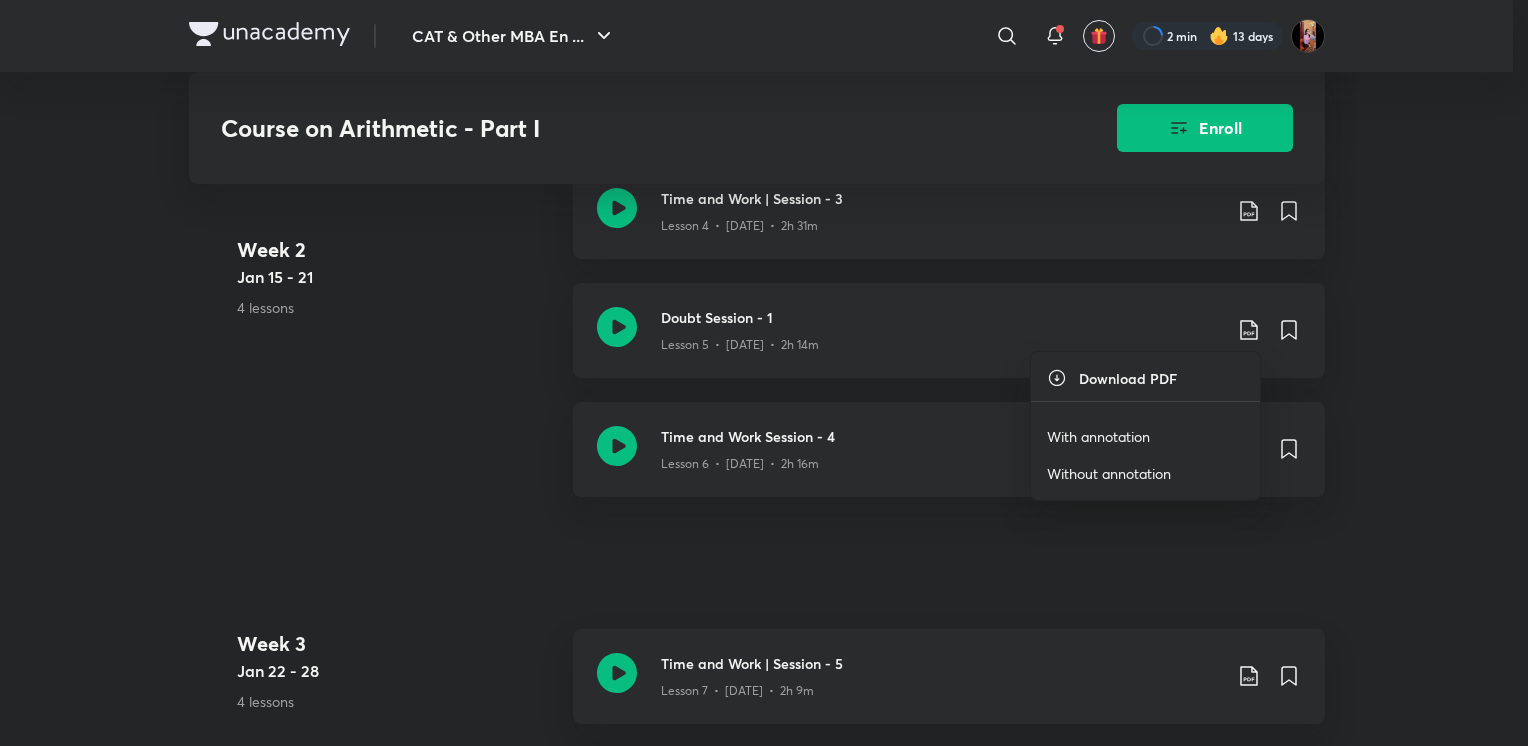 click on "With annotation" at bounding box center (1145, 436) 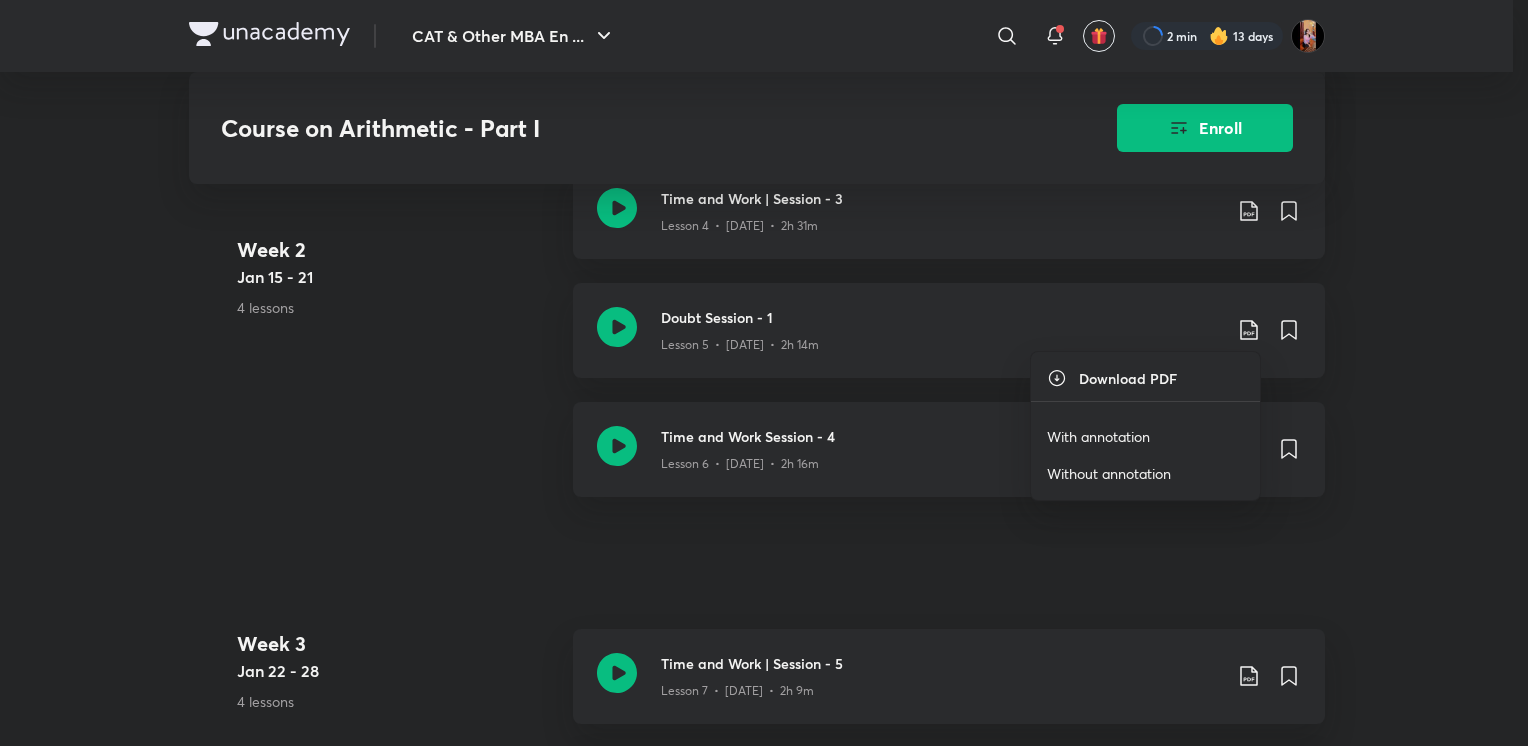 click on "With annotation" at bounding box center (1098, 436) 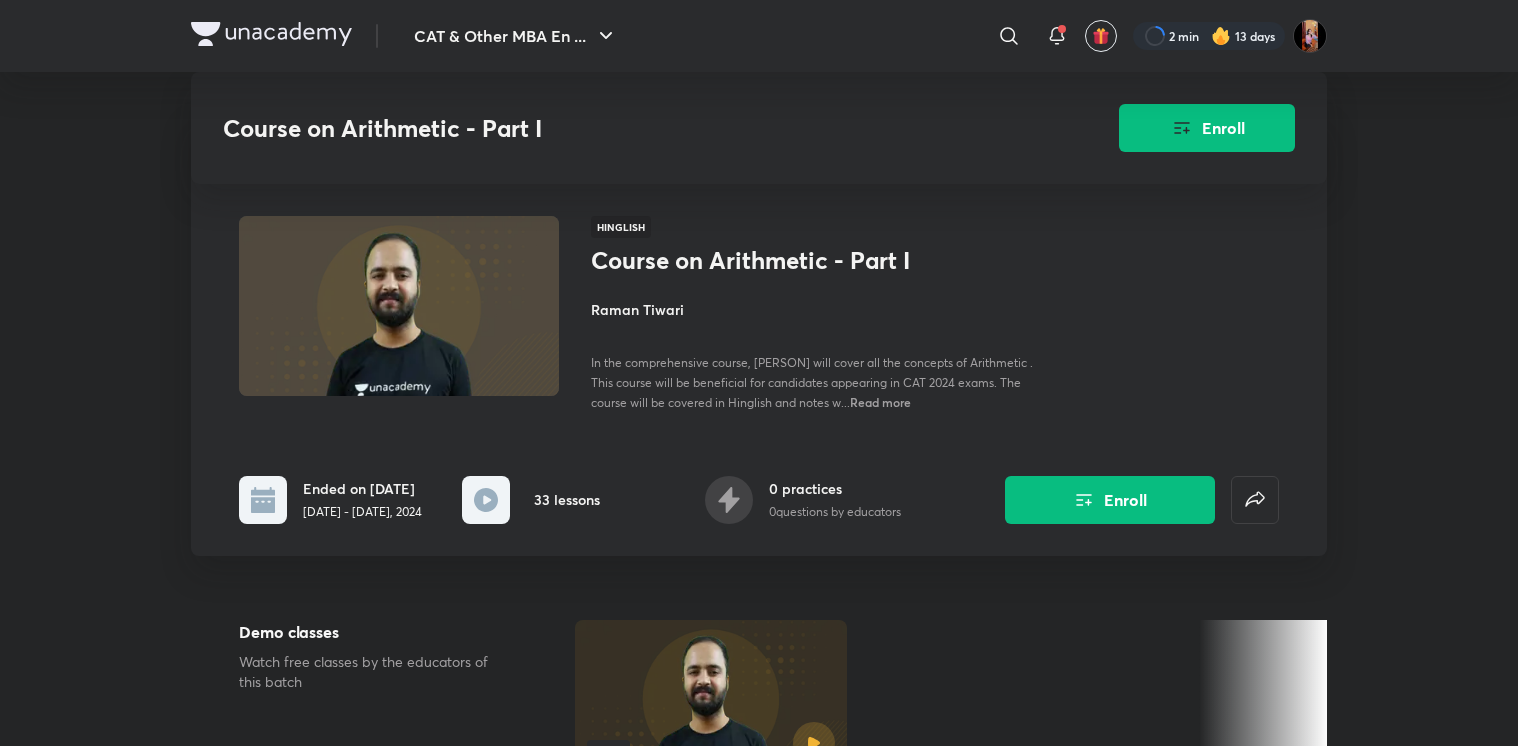 scroll, scrollTop: 2652, scrollLeft: 0, axis: vertical 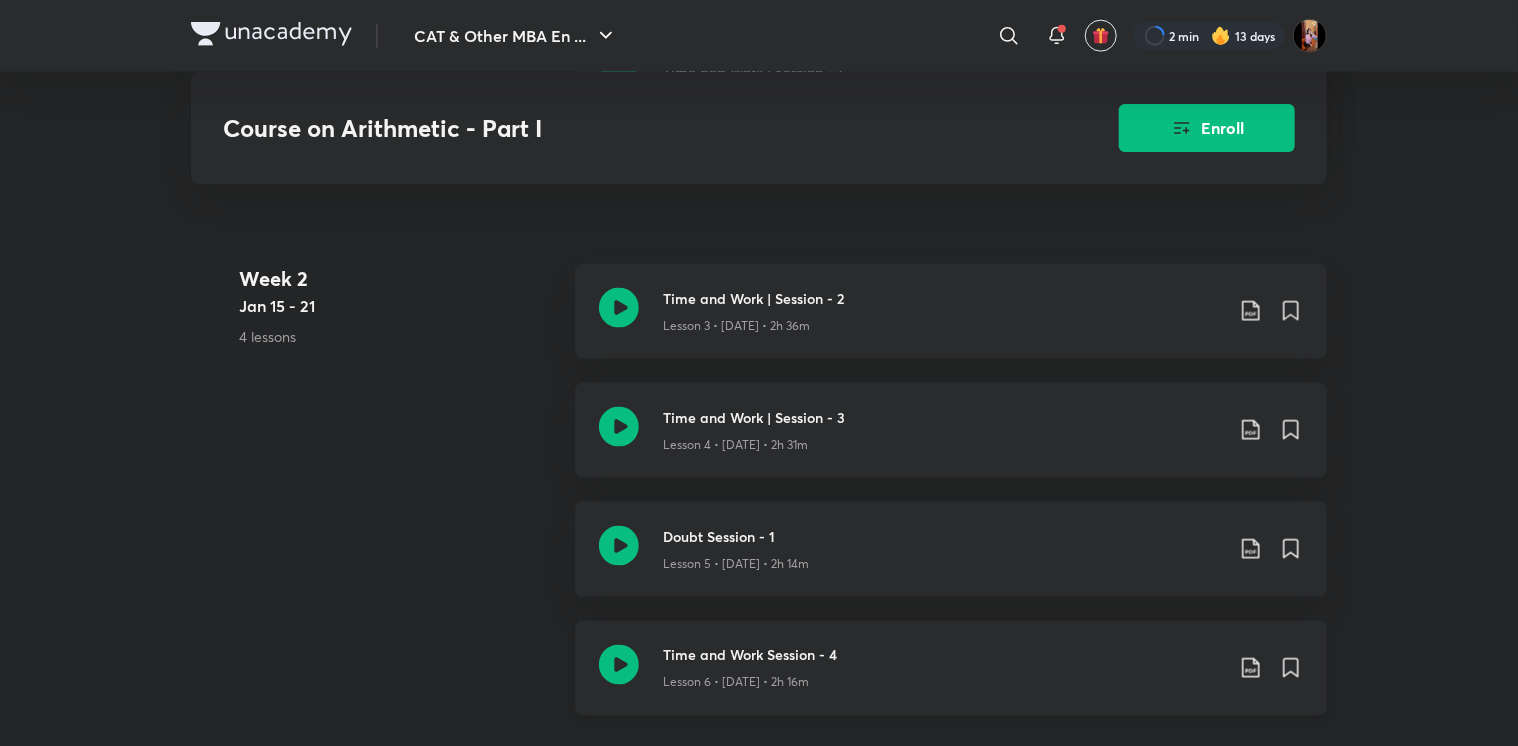 click 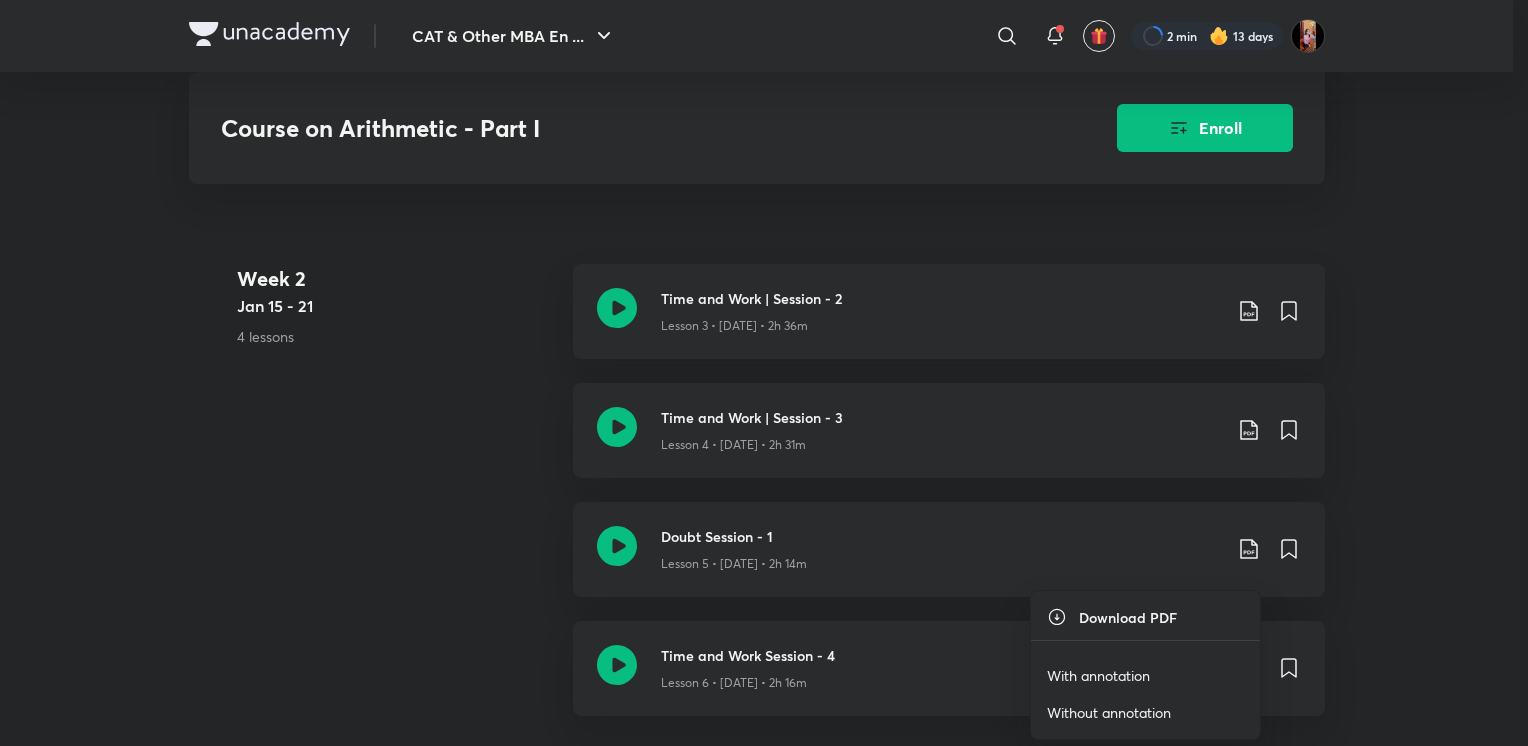 click on "With annotation" at bounding box center (1145, 675) 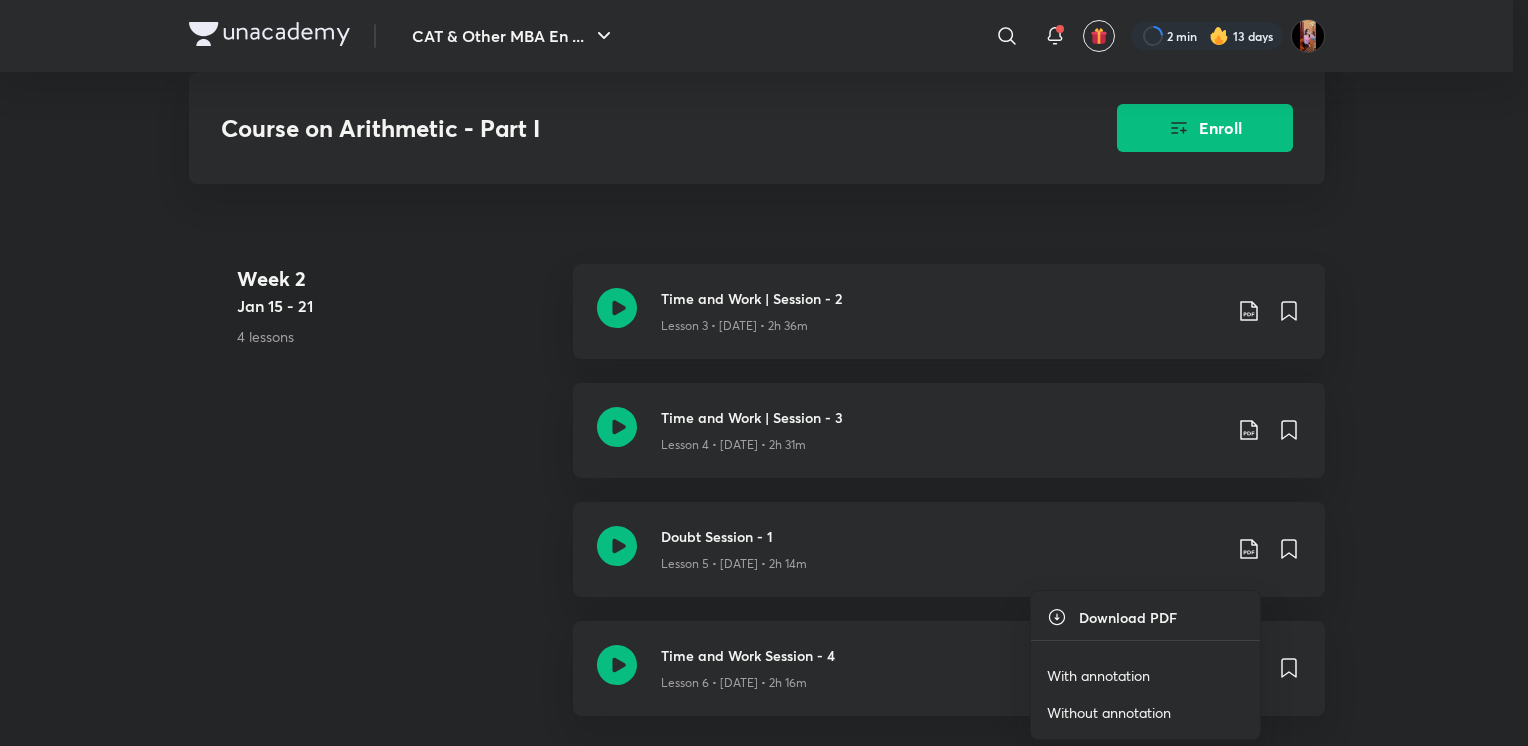 click on "With annotation" at bounding box center [1098, 675] 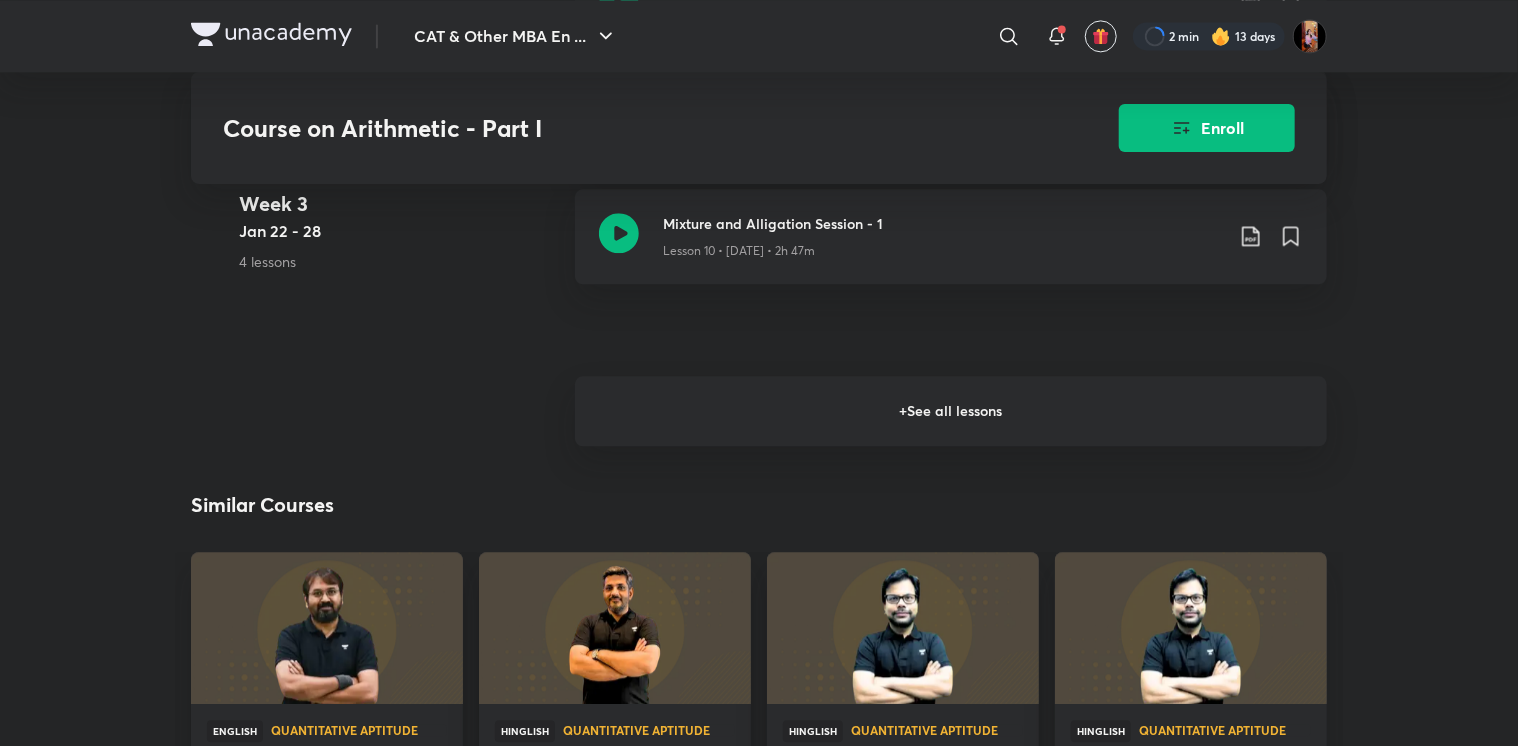 scroll, scrollTop: 2342, scrollLeft: 0, axis: vertical 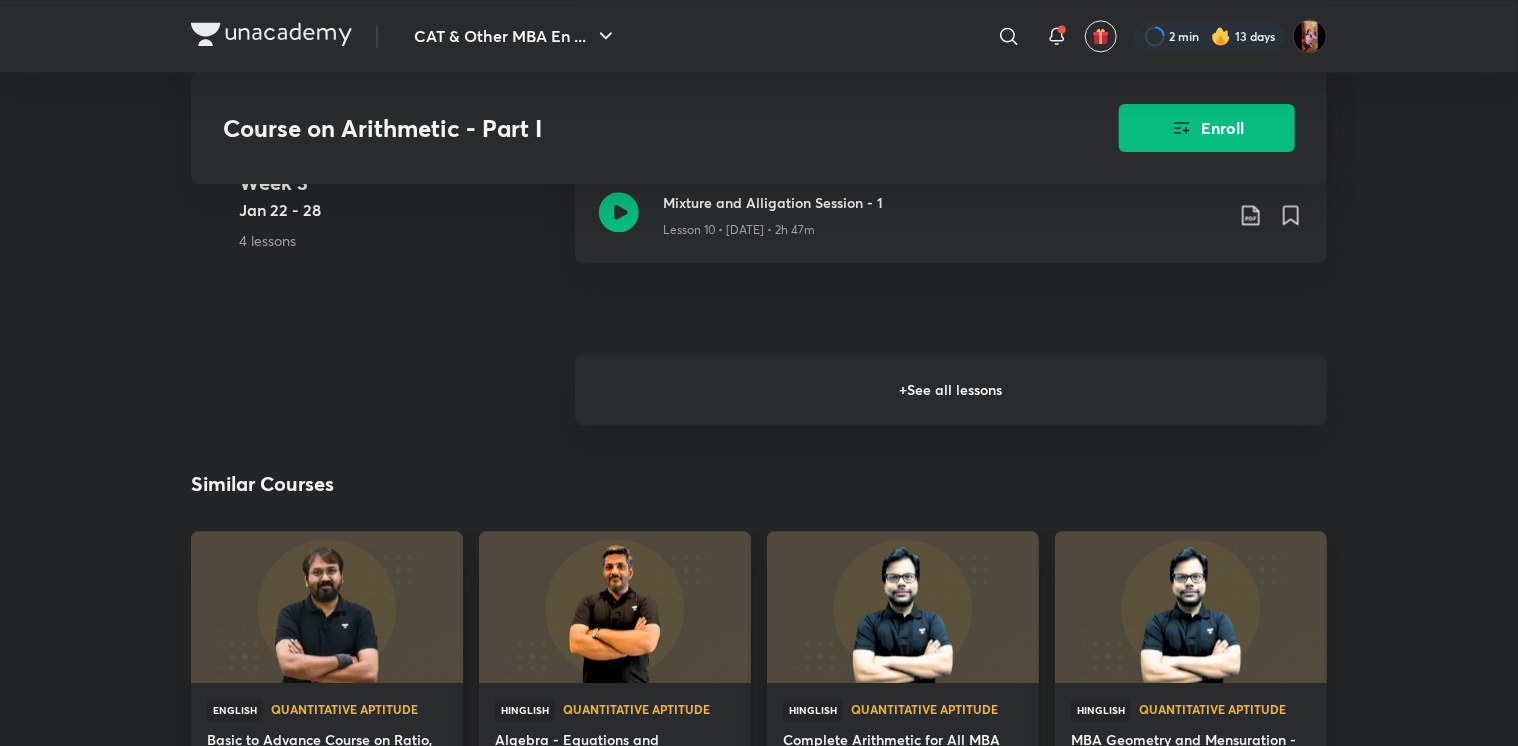 click on "Course on Arithmetic - Part I Enroll CAT & Other MBA Entrance Tests Plus Syllabus Quantitative Aptitude Hinglish Course on Arithmetic - Part I Raman Tiwari In the comprehensive course, Raman Tiwari will cover all the concepts of Arithmetic . This course will be beneficial for candidates appearing in CAT 2024 exams. The course will be covered in Hinglish and notes w...  Read more Ended on Mar 12 Jan 13 - Mar 12, 2024 33 lessons 0 practices 0  questions by educators Enroll Demo classes   Watch free classes by the educators of this batch   4K Hinglish Quantitative Aptitude Cat 25 | Preparation Related doubts Raman Tiwari 28th Feb • 1h 30m Resume Lesson 32 from 43:09mins Mixture and Time work Assignment | Session 3 Lesson 32  •  Mar 8  •  1h 21m  Week 1 Jan 8 - 14 2 lessons Orientation and Strategy Session | CAT24 Lesson 1  •  Jan 13  •  3h 4m  Time and Work | Session - 1 Lesson 2  •  Jan 14  •  2h 22m  Week 2 Jan 15 - 21 4 lessons Time and Work | Session - 2 Week 3 4 lessons" at bounding box center [759, -676] 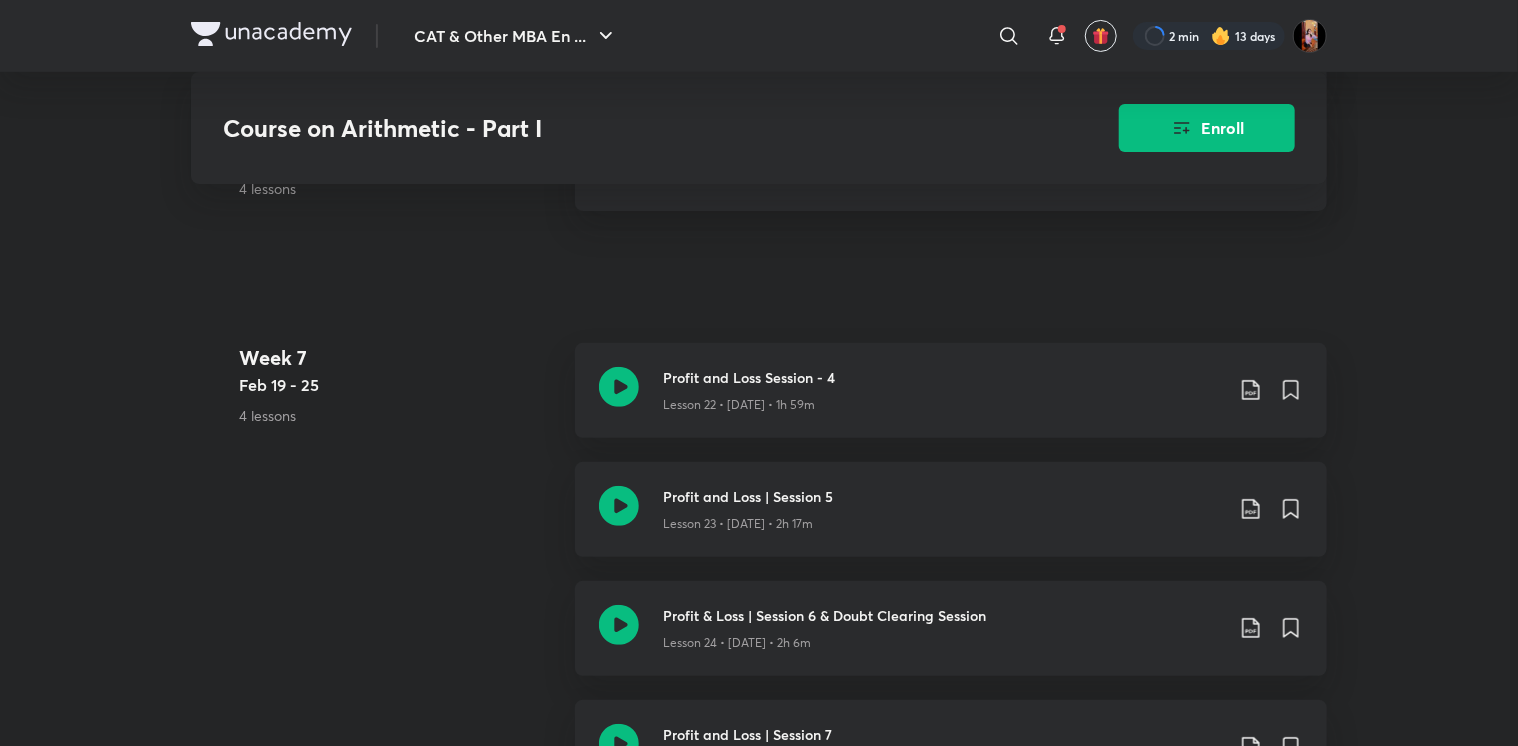 scroll, scrollTop: 4044, scrollLeft: 0, axis: vertical 